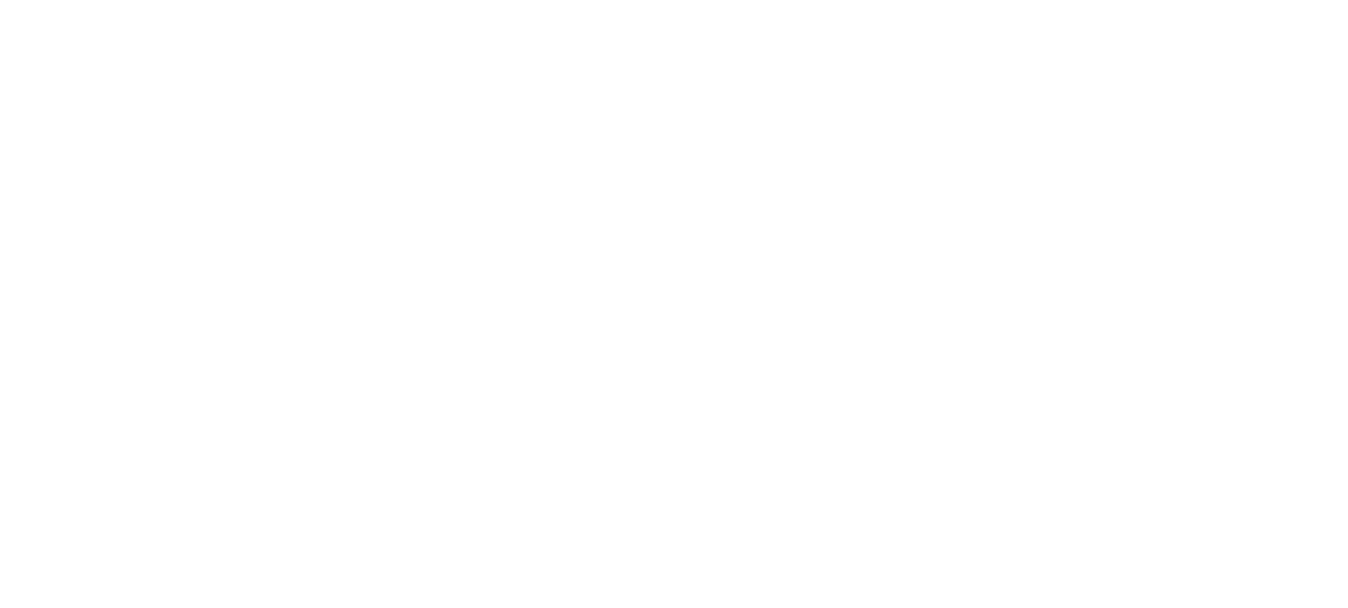 scroll, scrollTop: 0, scrollLeft: 0, axis: both 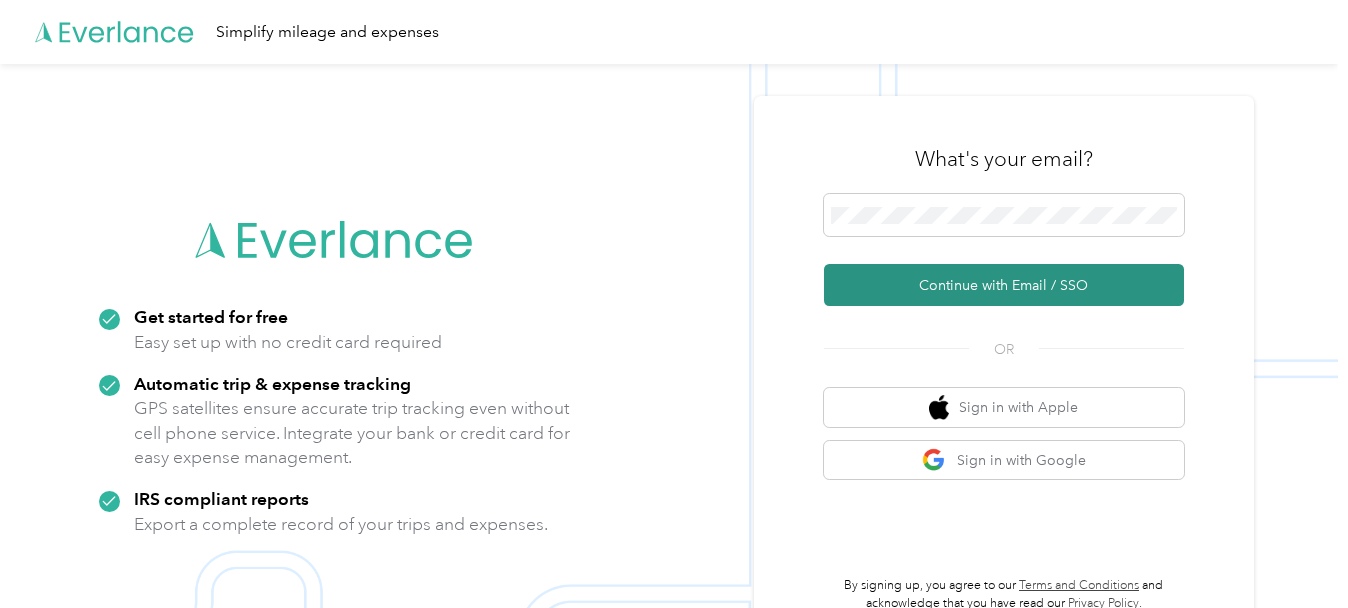 click on "Continue with Email / SSO" at bounding box center (1004, 285) 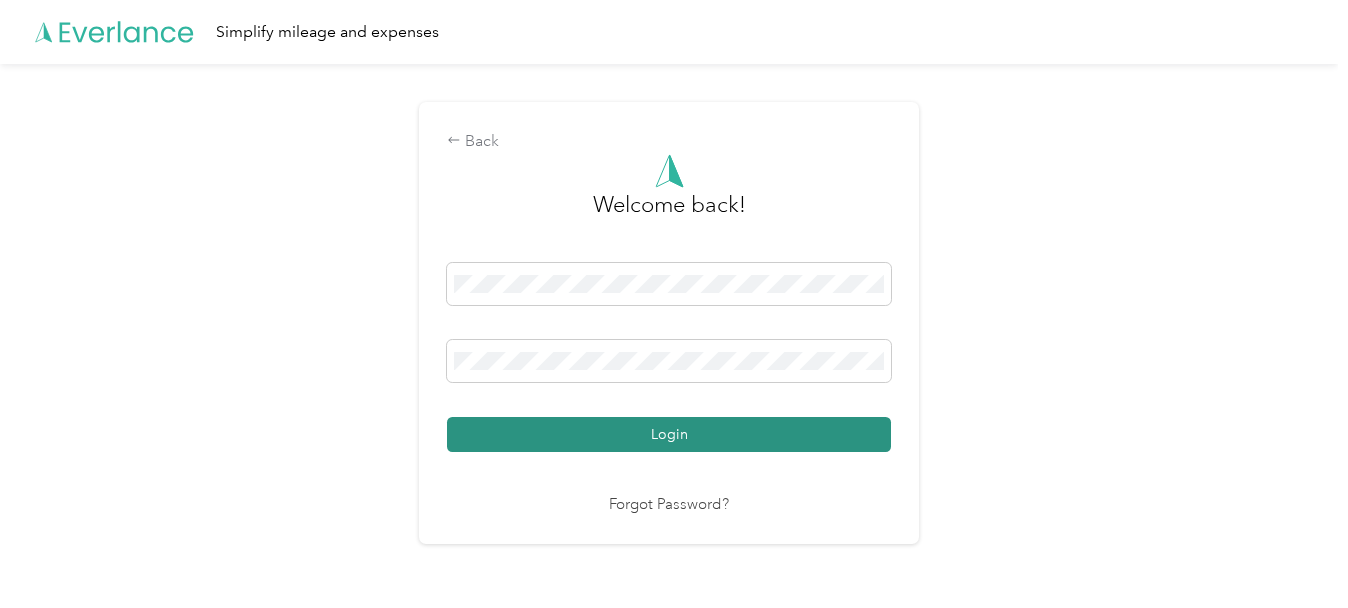 click on "Login" at bounding box center (669, 434) 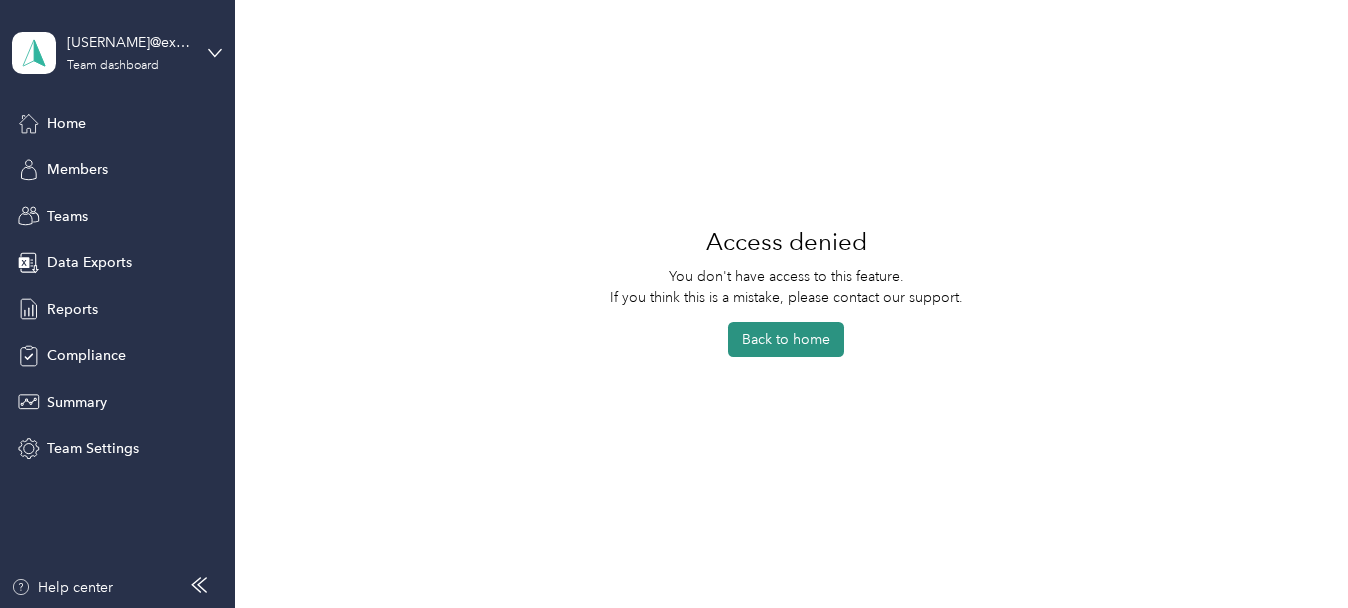 click on "Back to home" at bounding box center (786, 339) 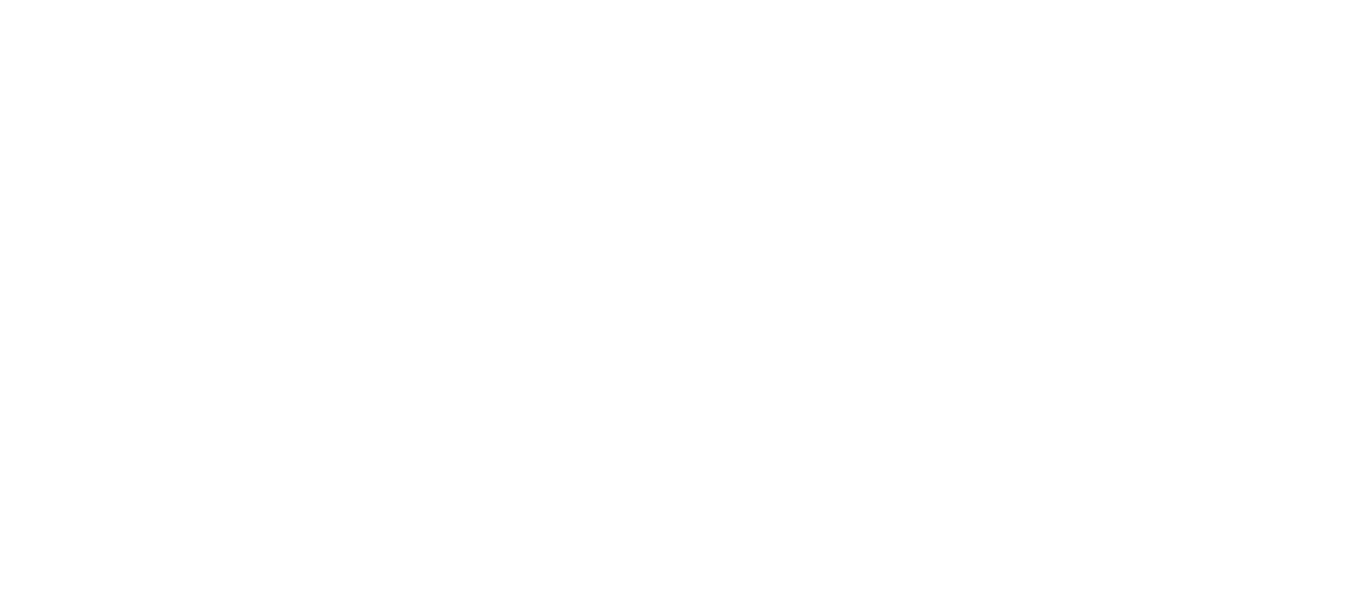 scroll, scrollTop: 0, scrollLeft: 0, axis: both 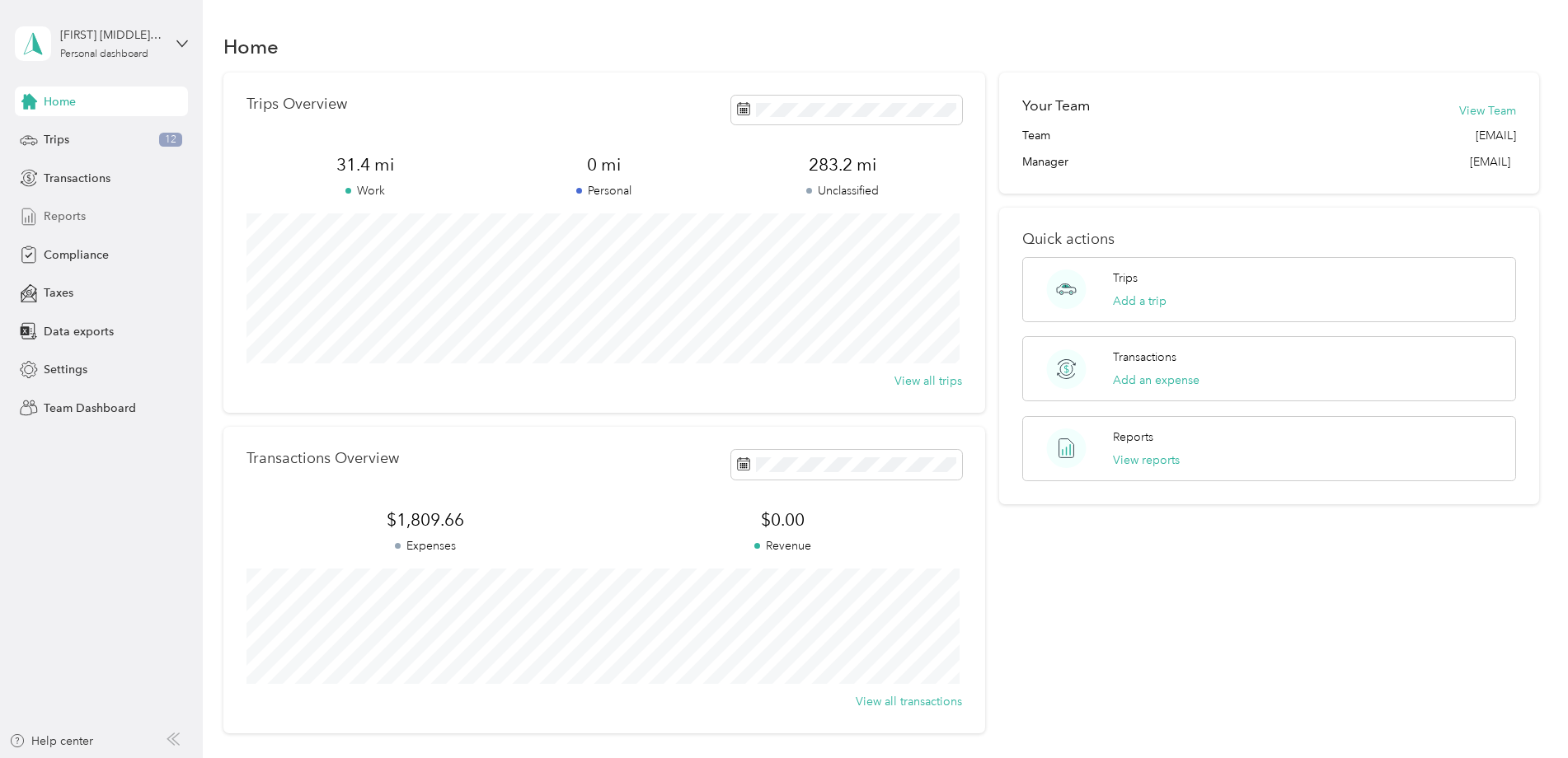 click on "Reports" at bounding box center [64, 216] 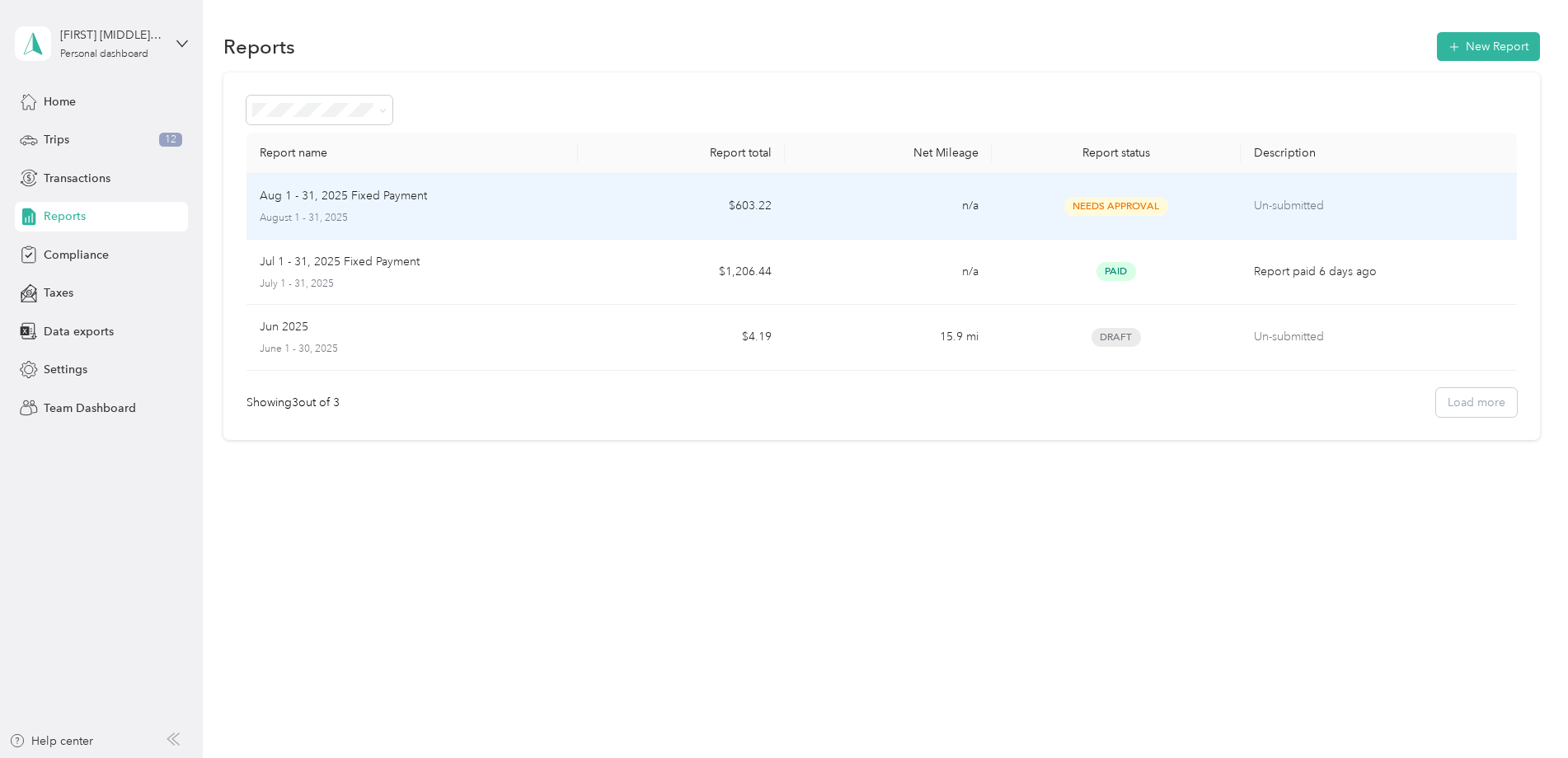 click on "Aug 1 - 31, 2025 Fixed Payment" at bounding box center [343, 196] 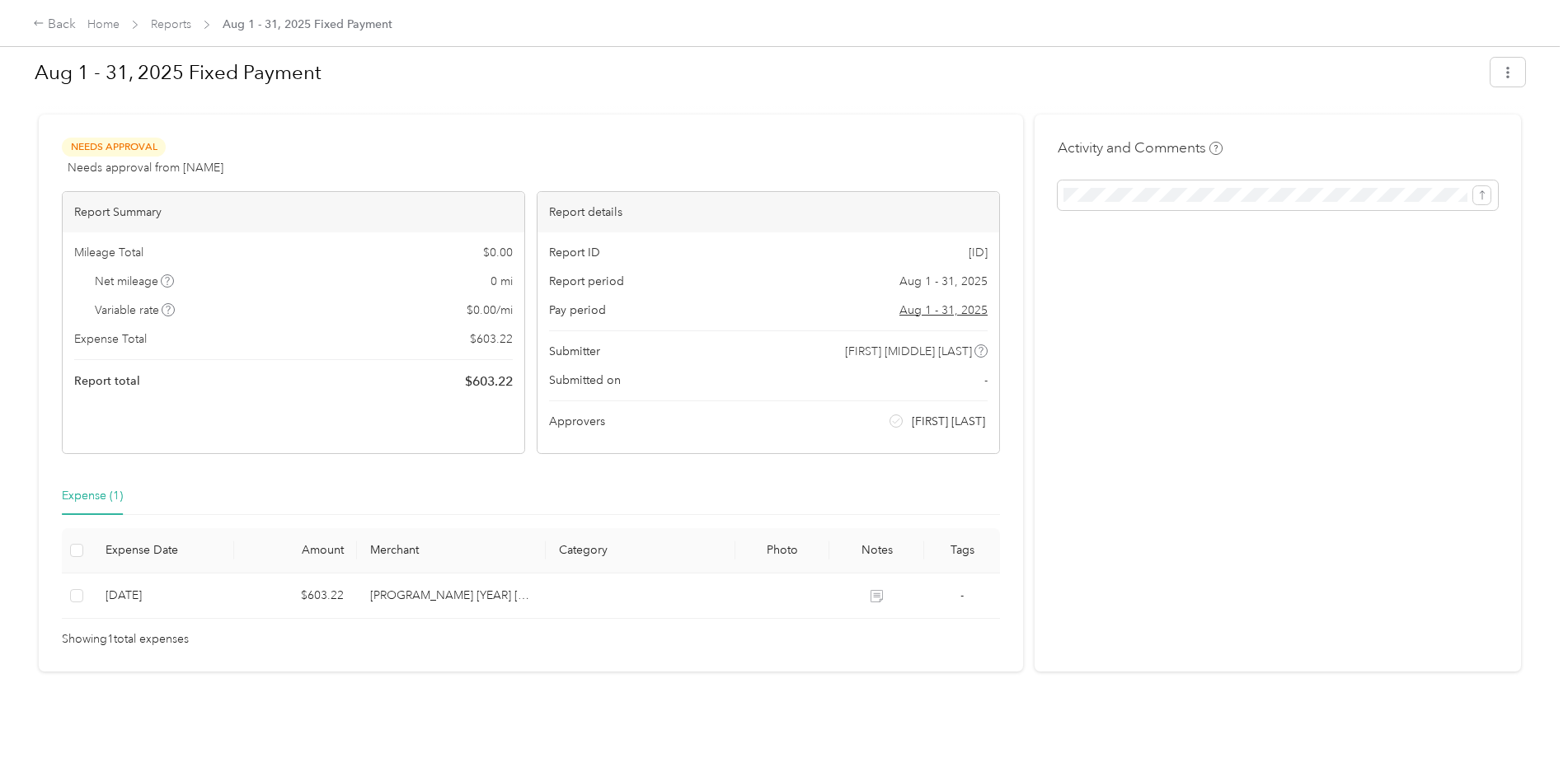 scroll, scrollTop: 0, scrollLeft: 0, axis: both 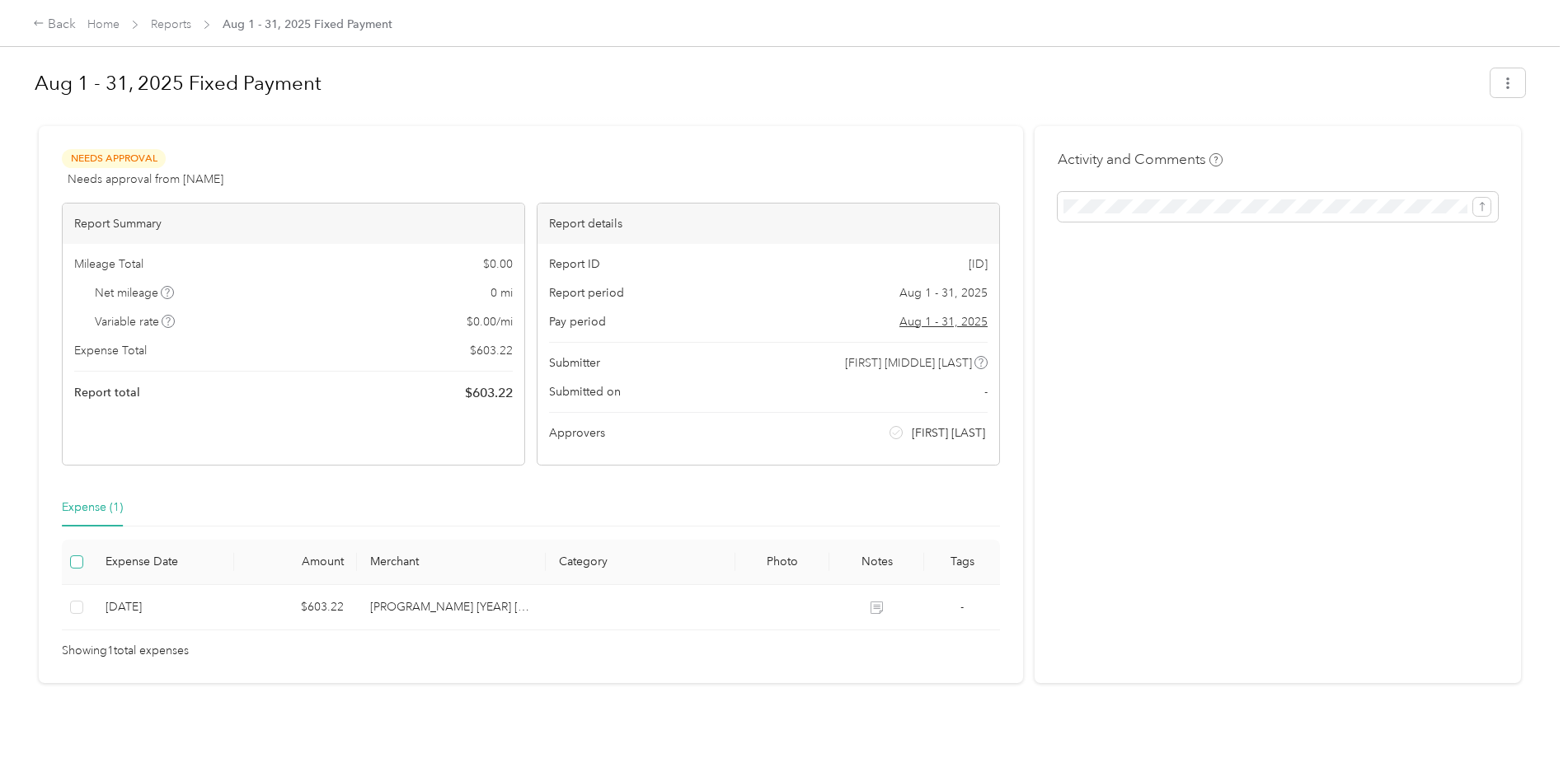 click at bounding box center (77, 562) 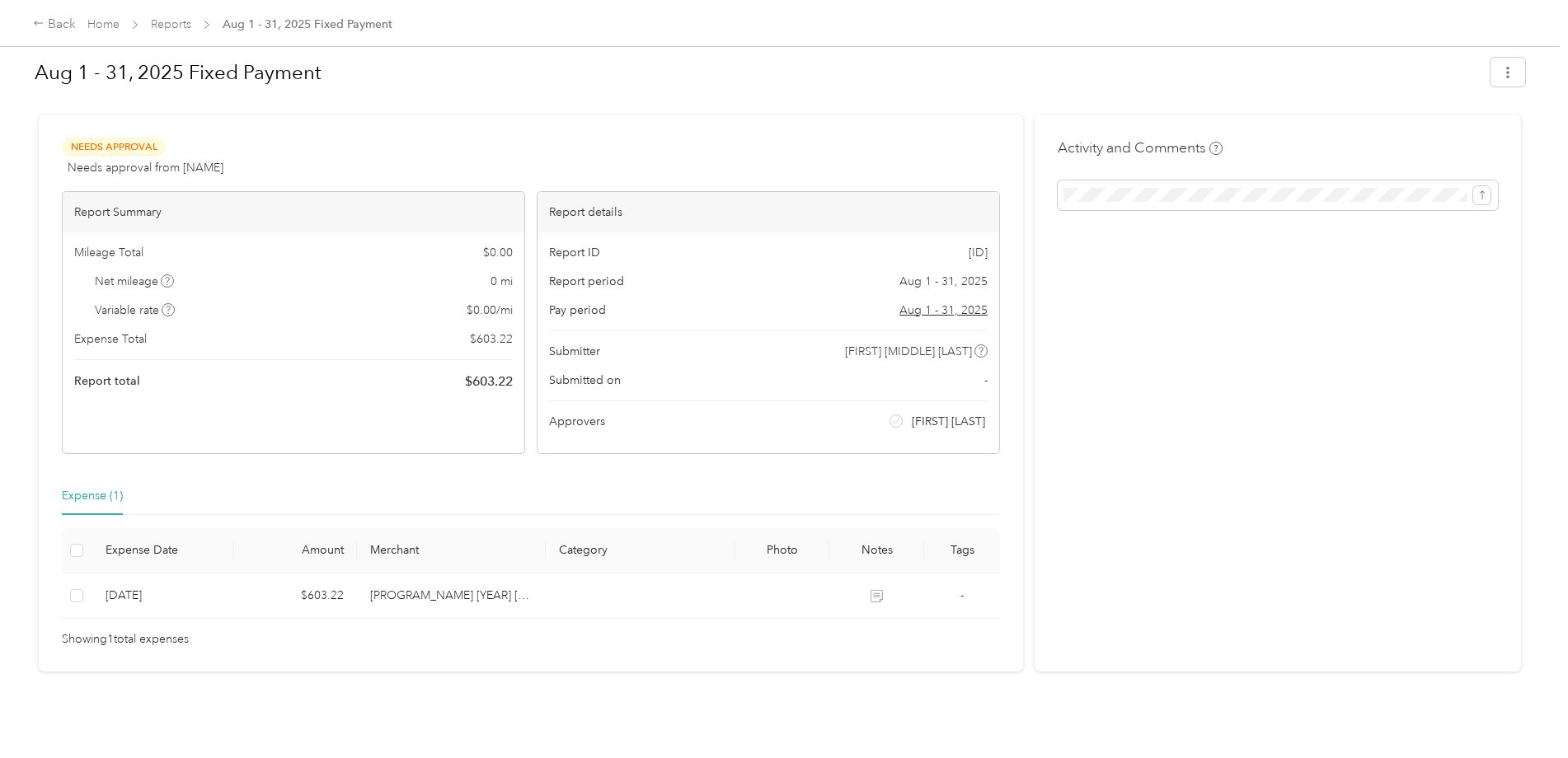 scroll, scrollTop: 0, scrollLeft: 0, axis: both 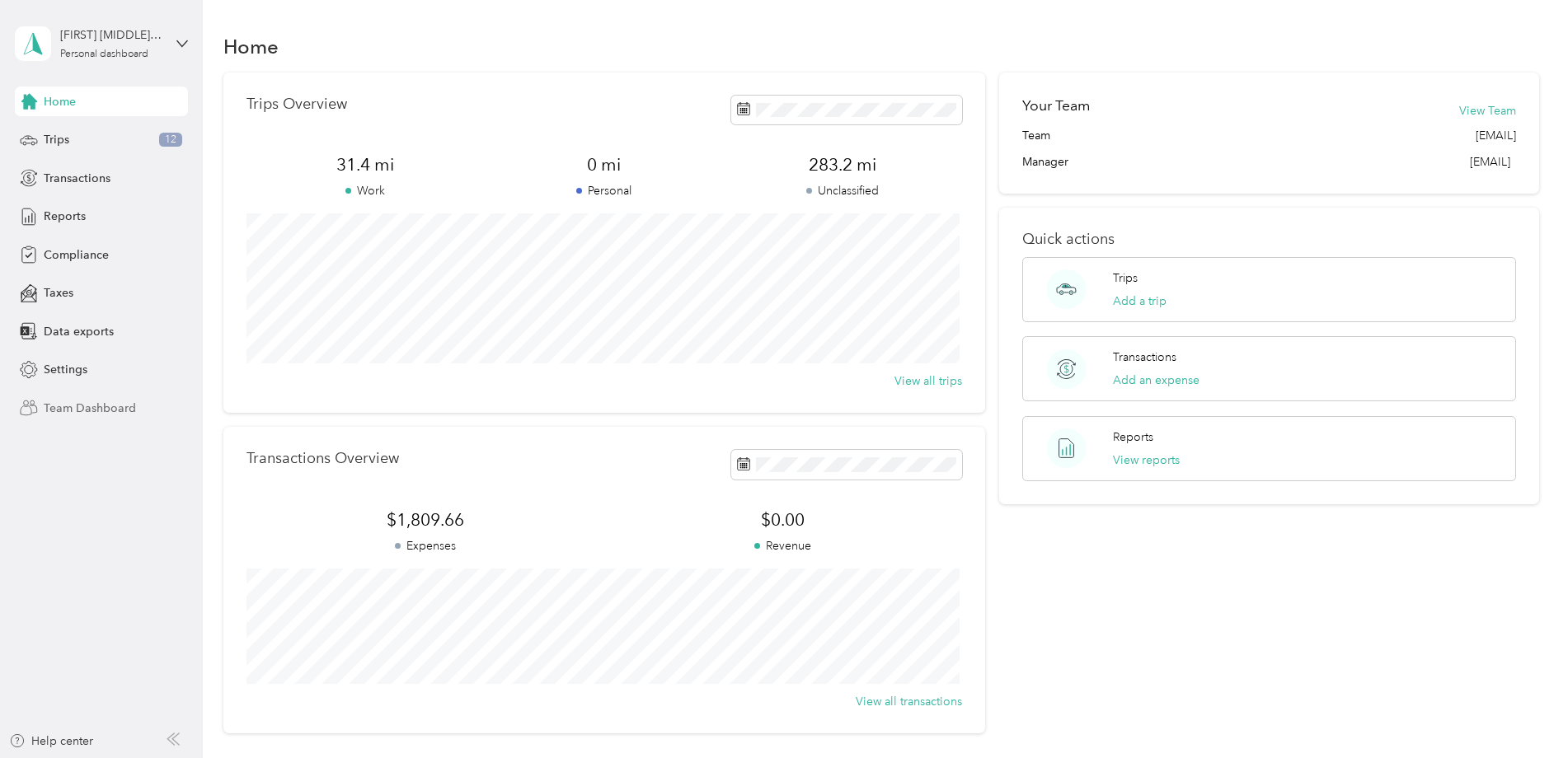 click on "Team Dashboard" at bounding box center (90, 408) 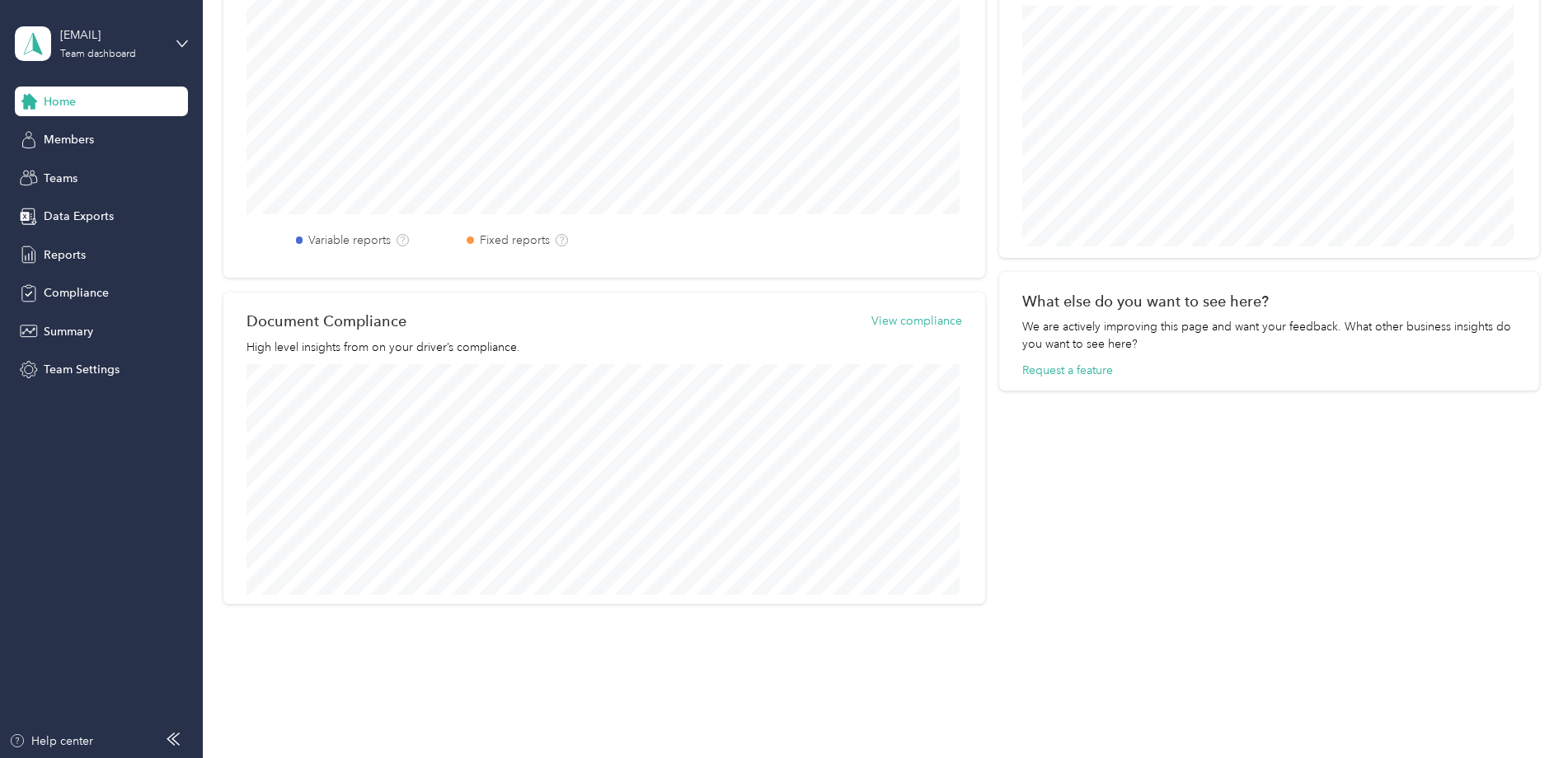 scroll, scrollTop: 622, scrollLeft: 0, axis: vertical 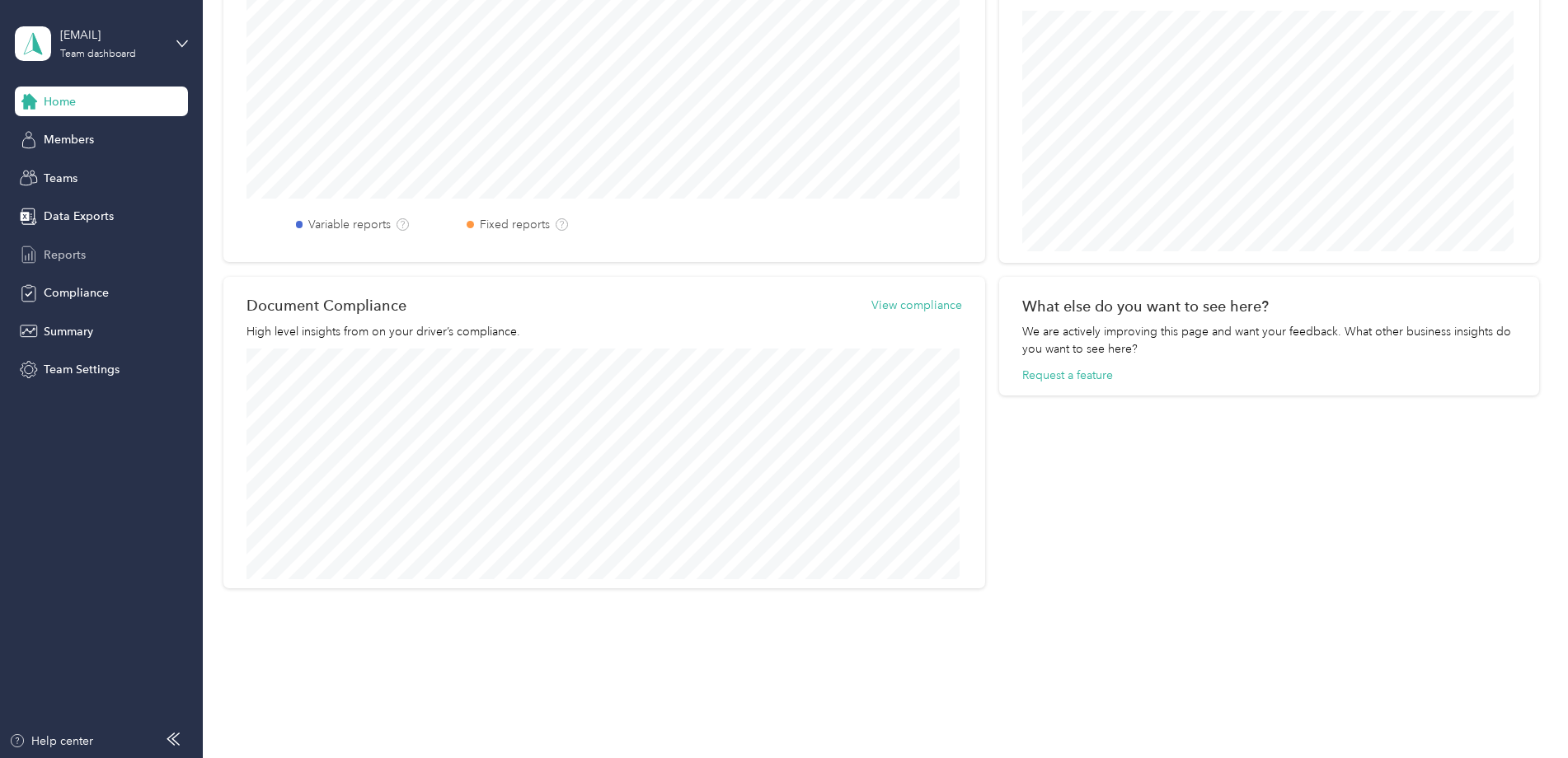 click on "Reports" at bounding box center (64, 255) 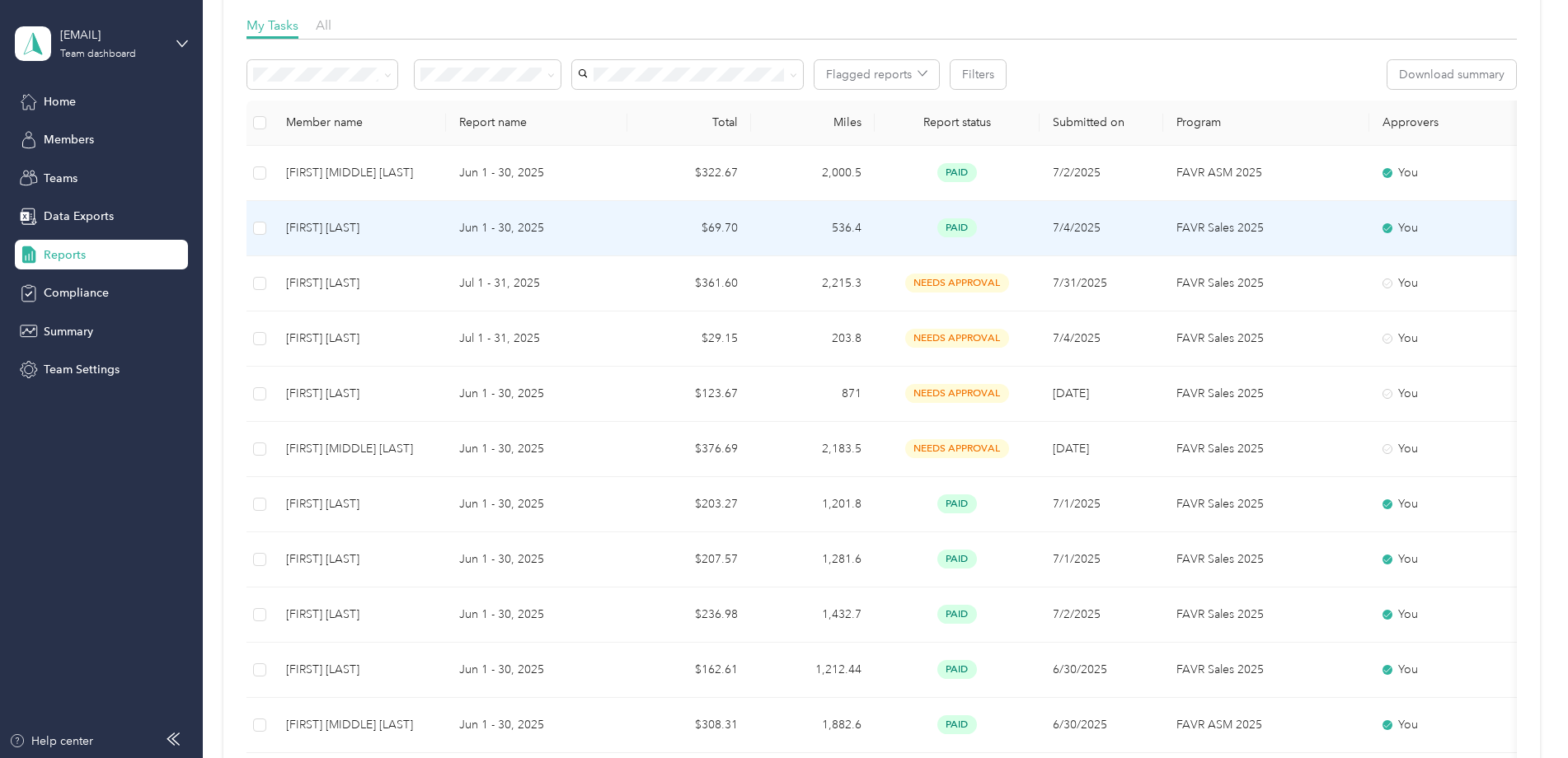 scroll, scrollTop: 247, scrollLeft: 0, axis: vertical 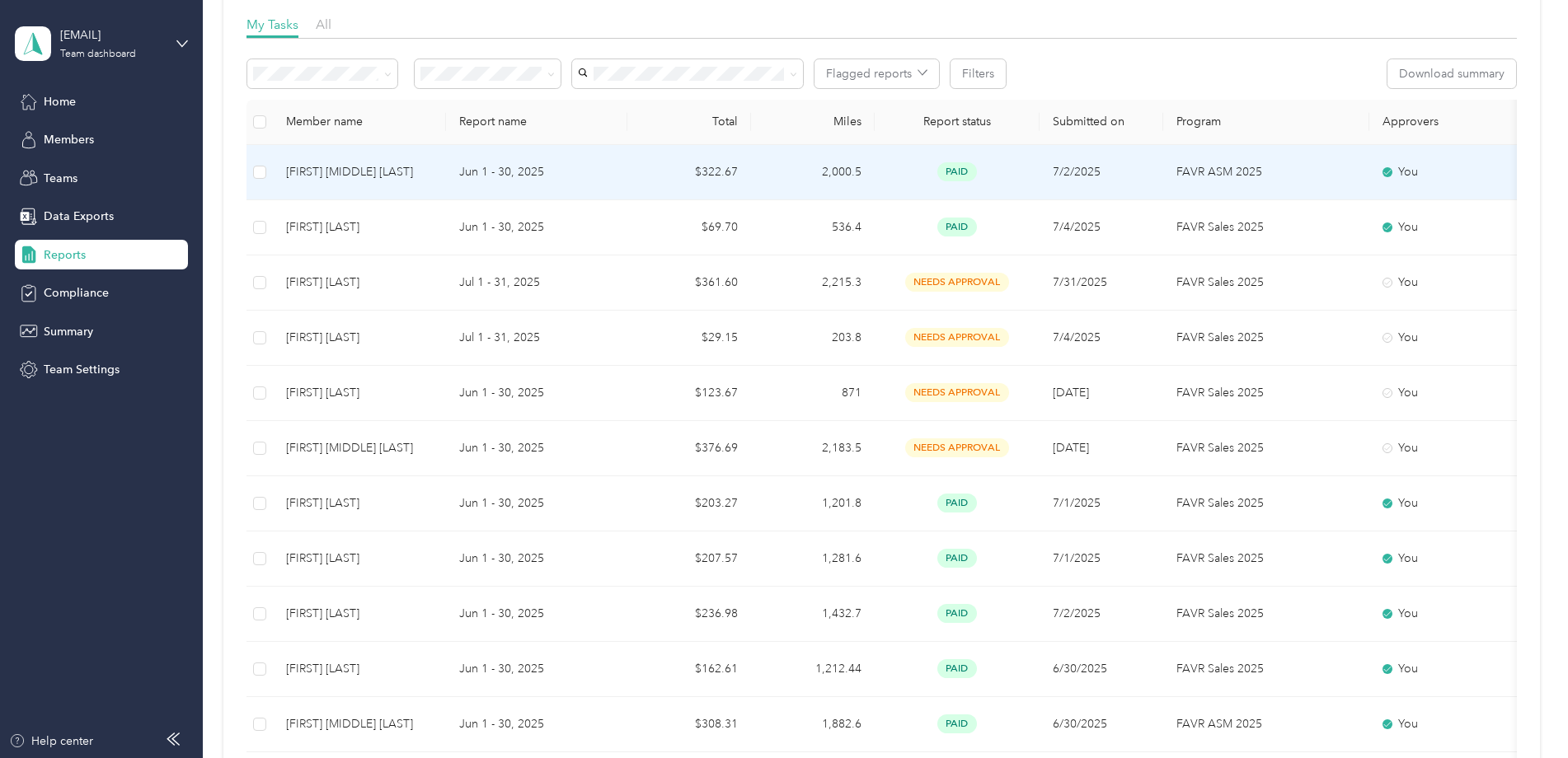 click on "[FIRST] [MIDDLE] [LAST]" at bounding box center [359, 172] 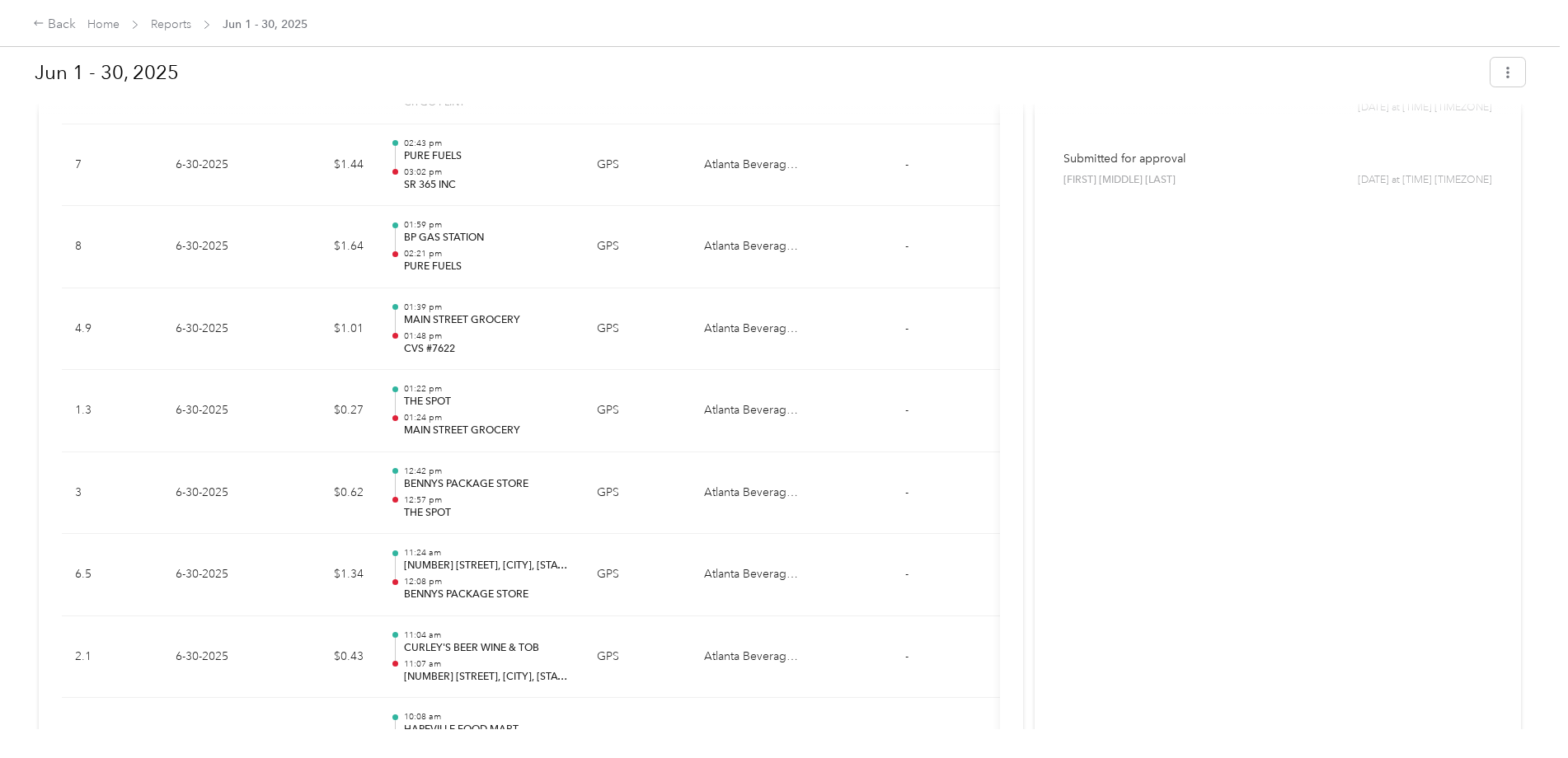 scroll, scrollTop: 577, scrollLeft: 0, axis: vertical 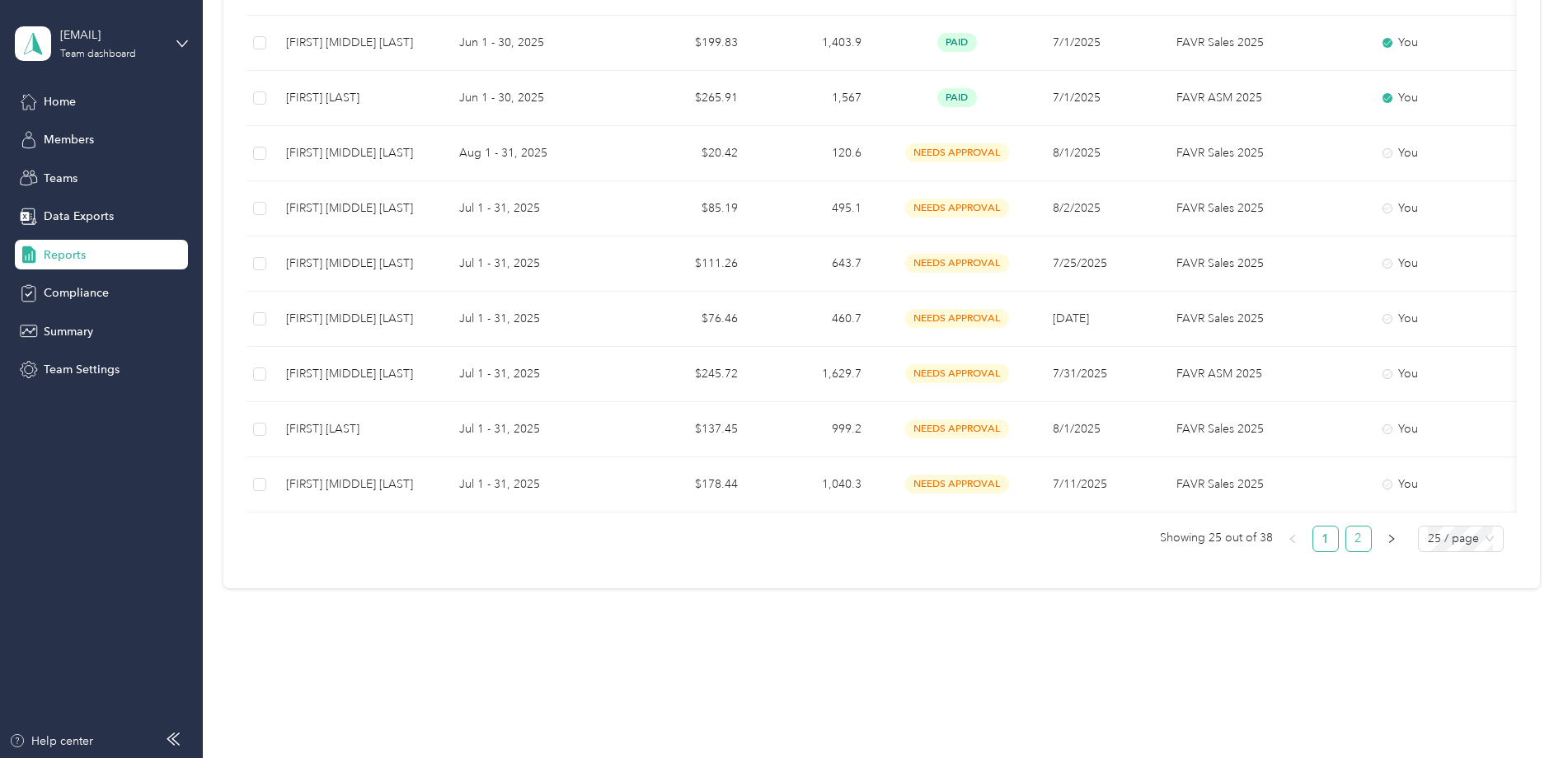 click on "2" at bounding box center (1359, 539) 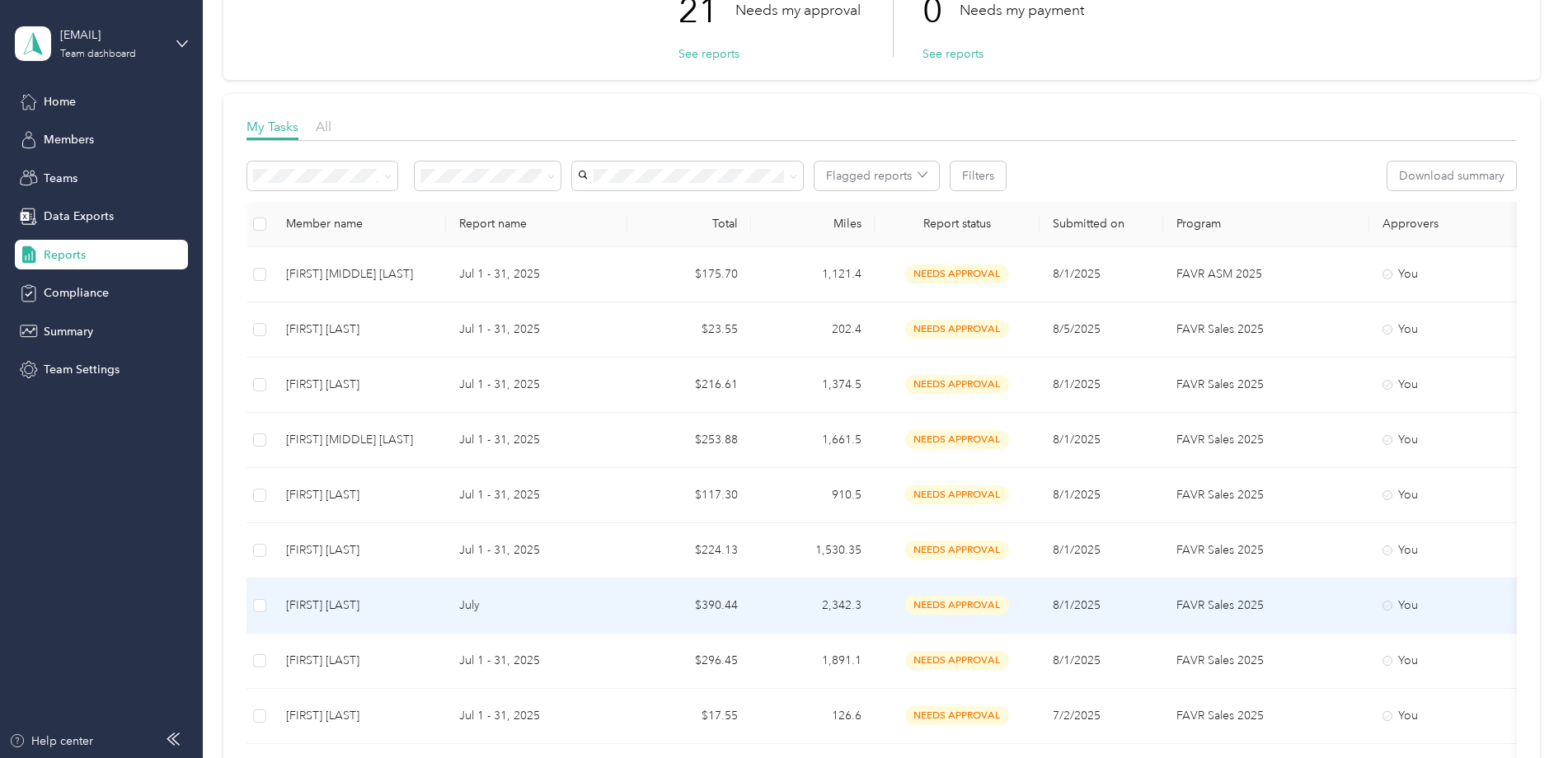 scroll, scrollTop: 0, scrollLeft: 0, axis: both 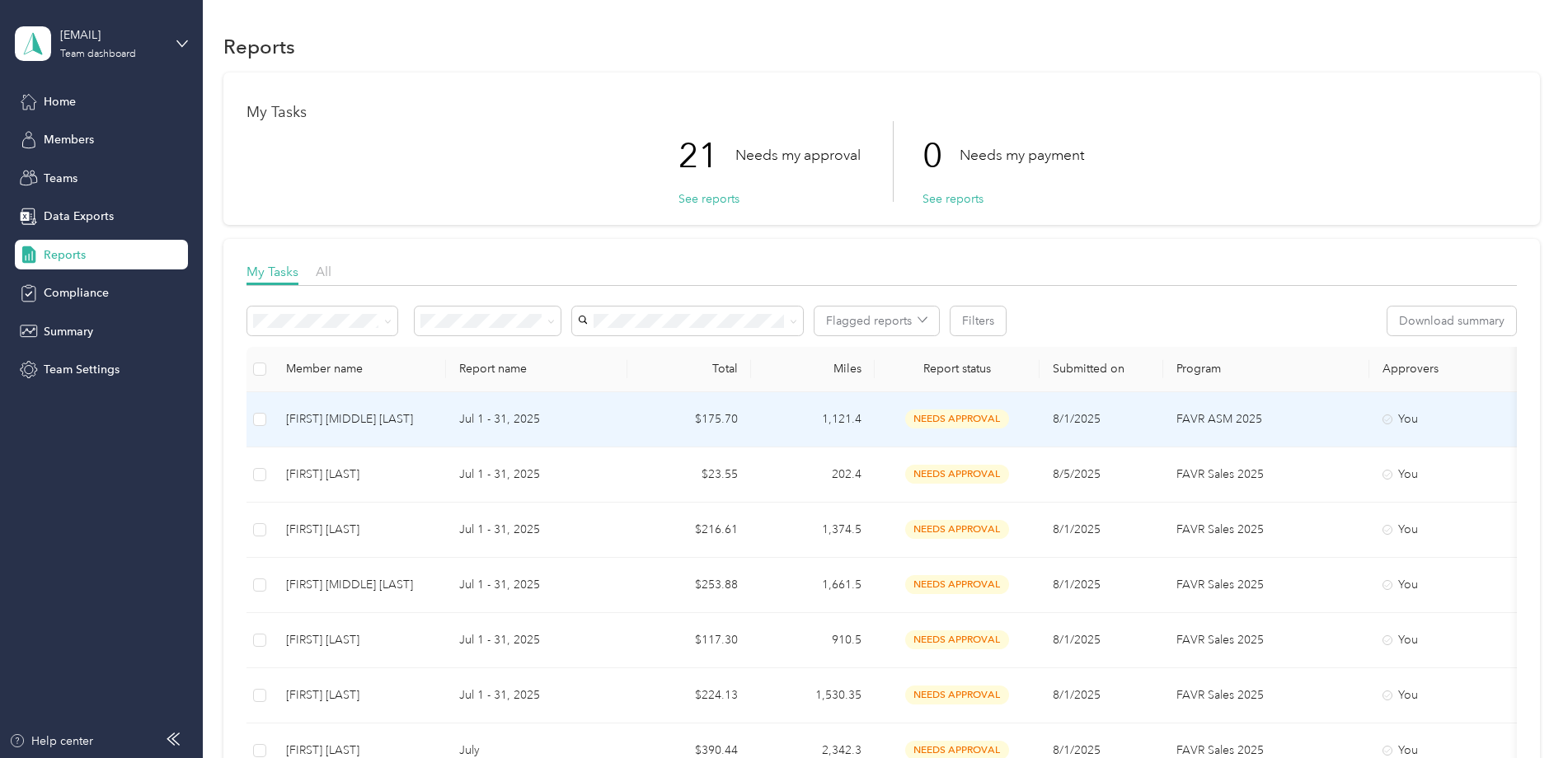 click on "[FIRST] [MIDDLE] [LAST]" at bounding box center [359, 419] 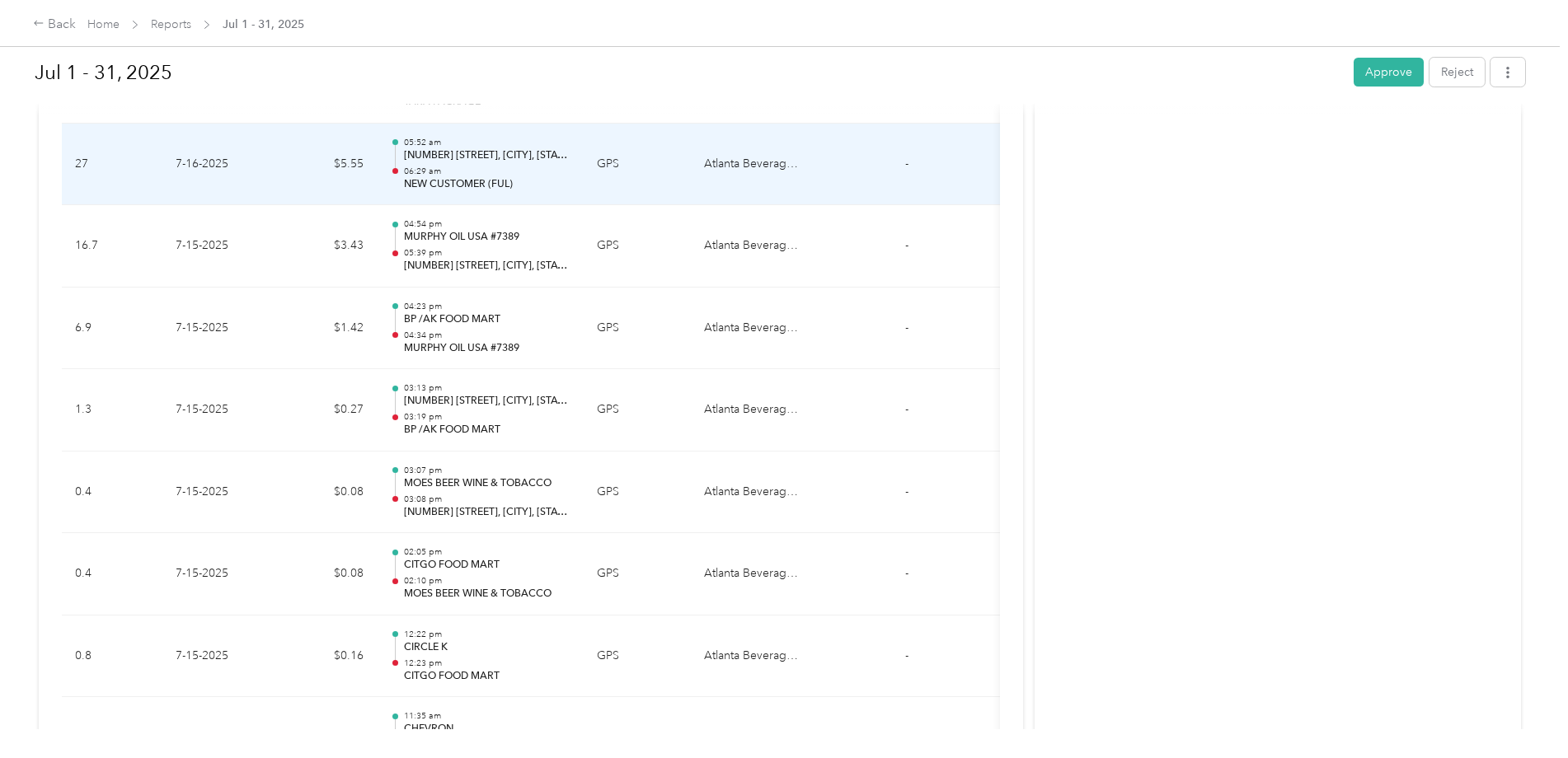 scroll, scrollTop: 5700, scrollLeft: 0, axis: vertical 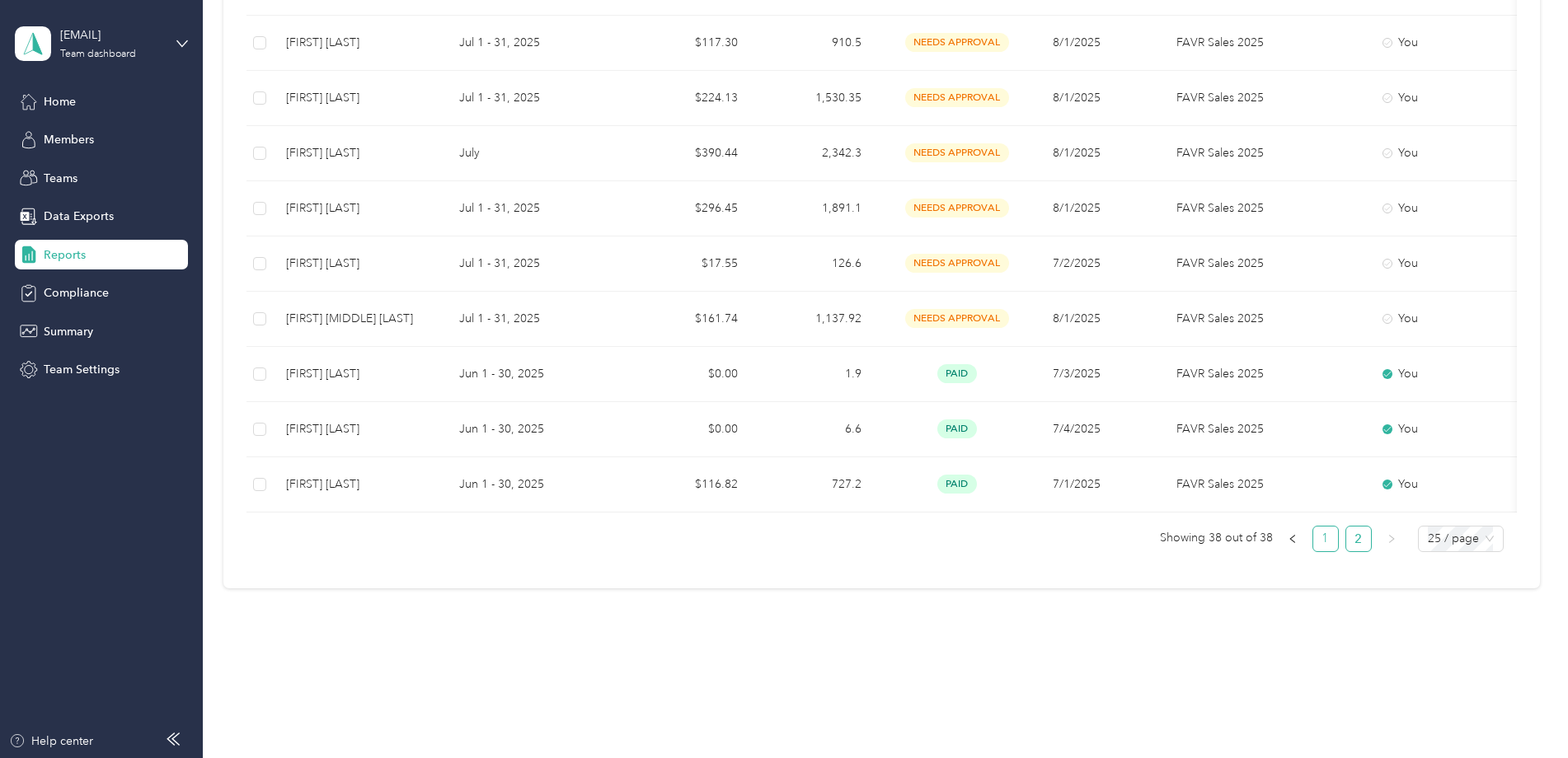click on "1" at bounding box center [1326, 539] 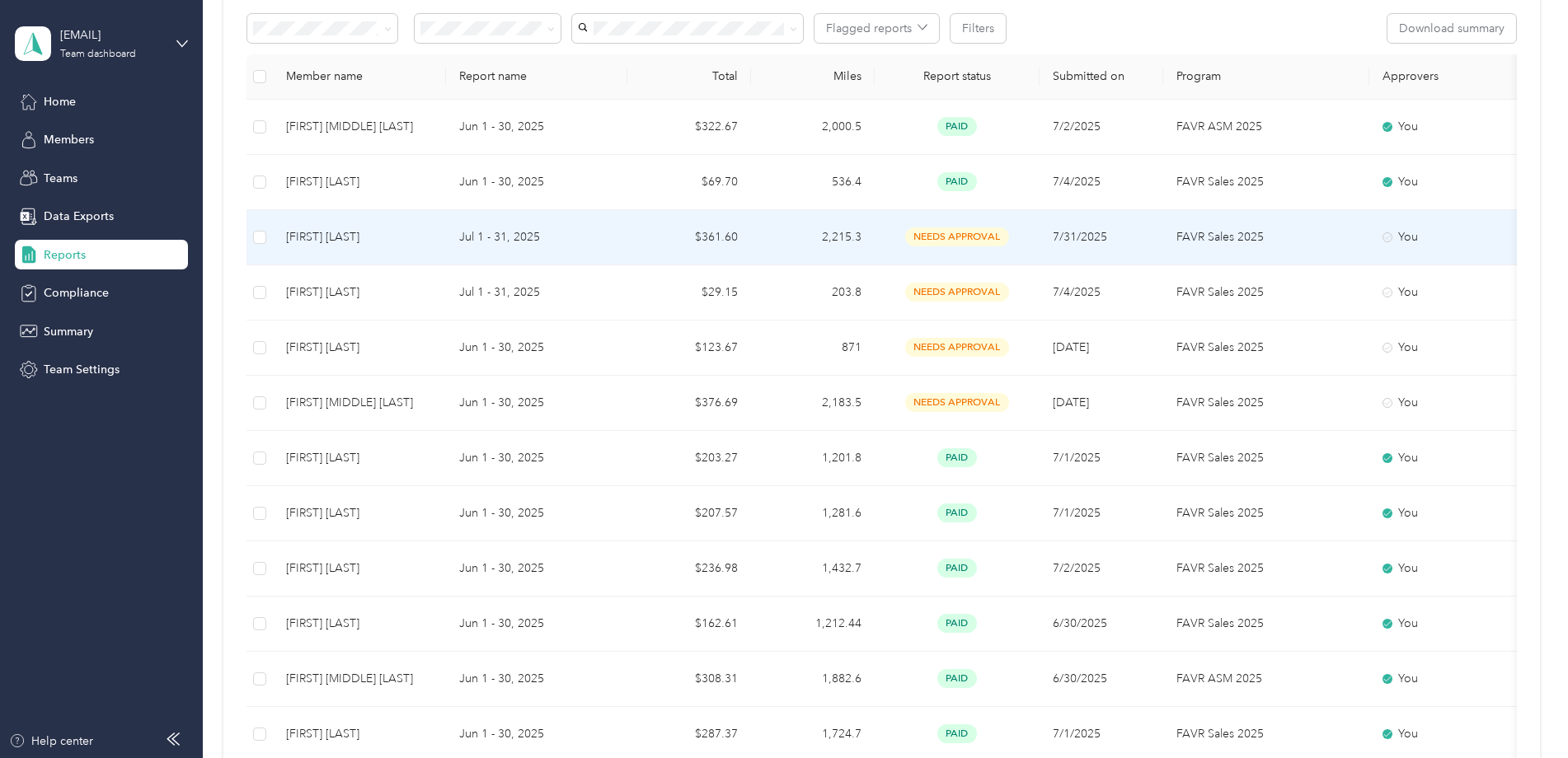 scroll, scrollTop: 330, scrollLeft: 0, axis: vertical 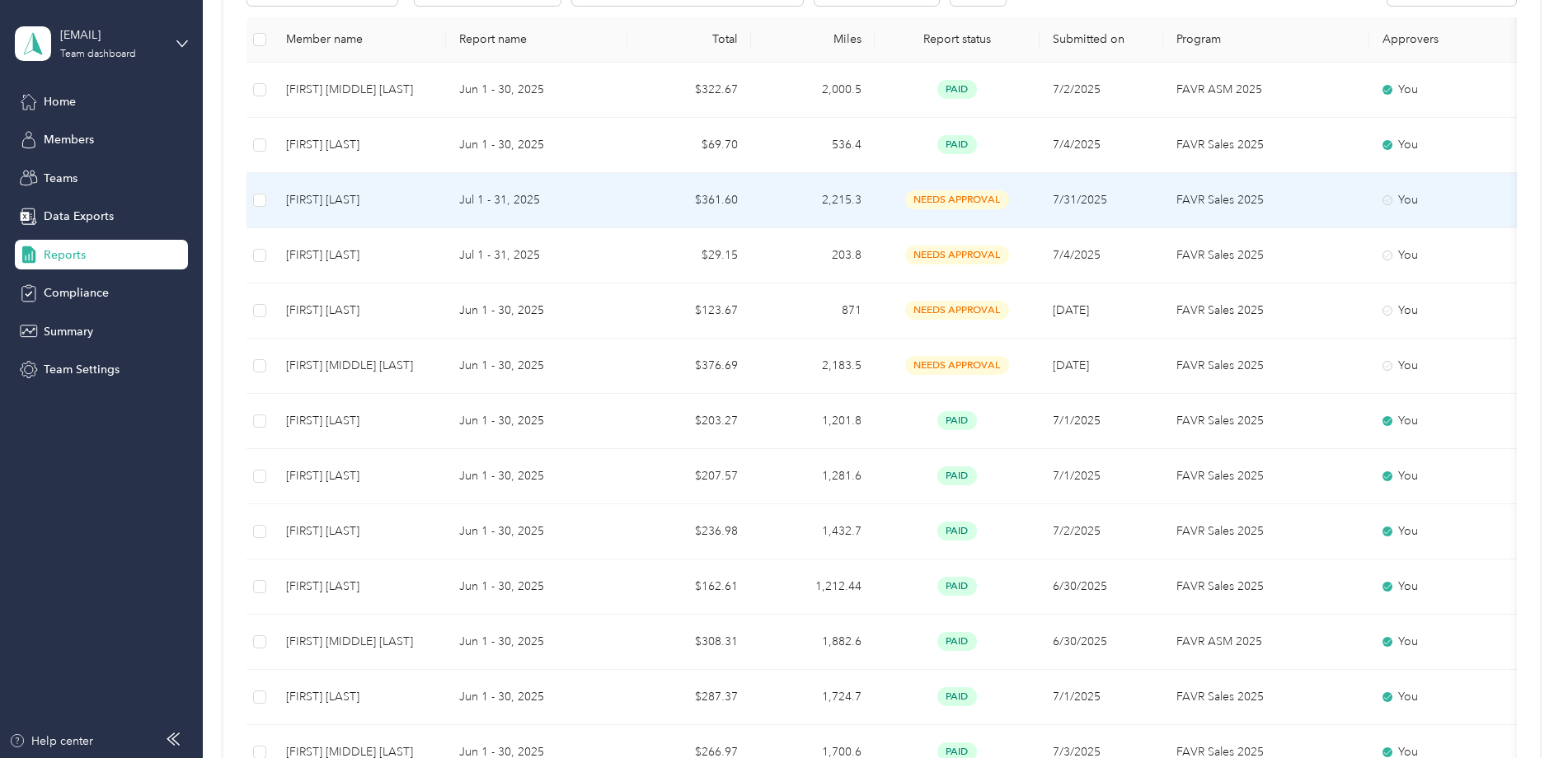 click on "Jul 1 - 31, 2025" at bounding box center [537, 200] 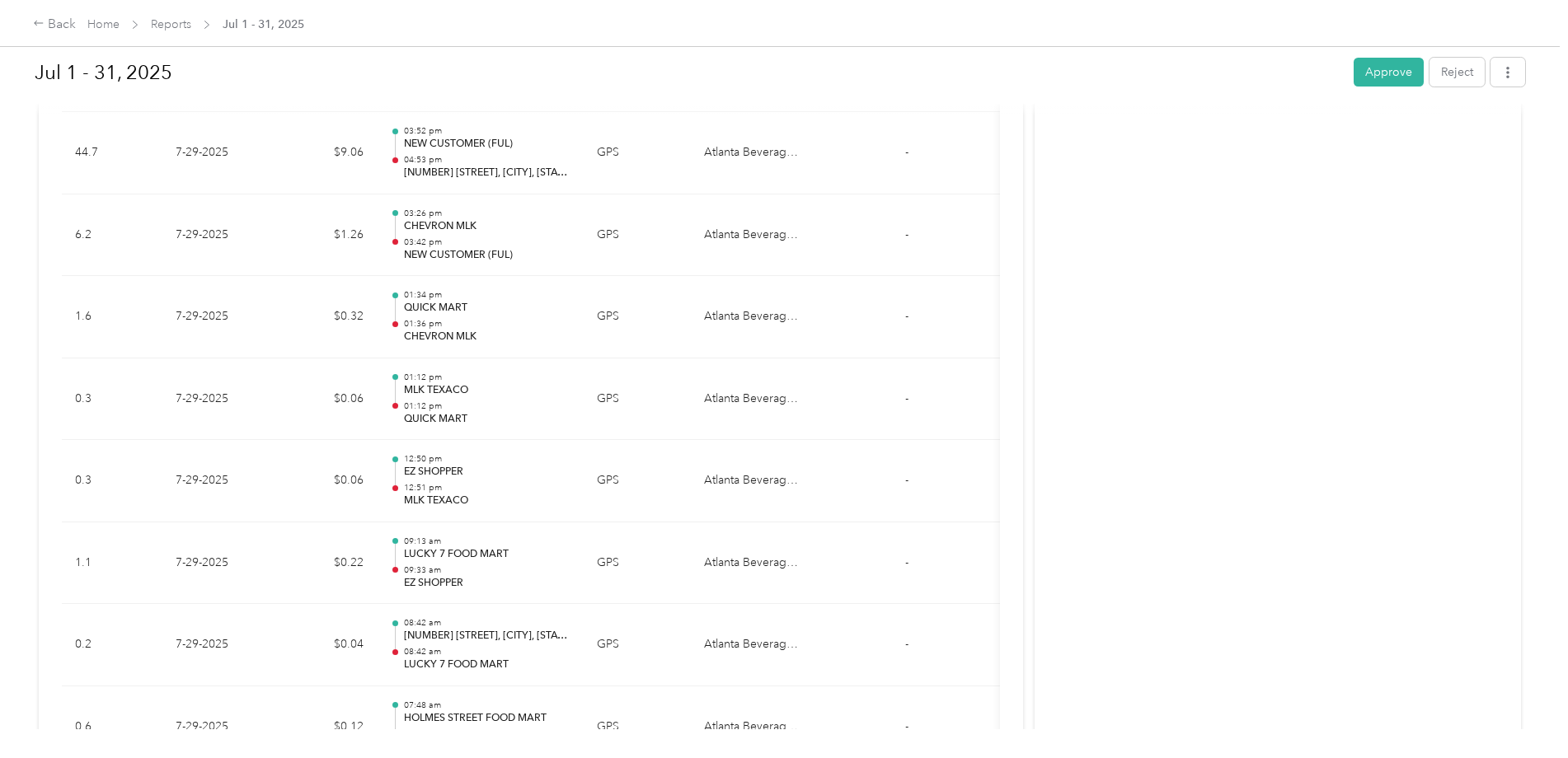 scroll, scrollTop: 0, scrollLeft: 0, axis: both 